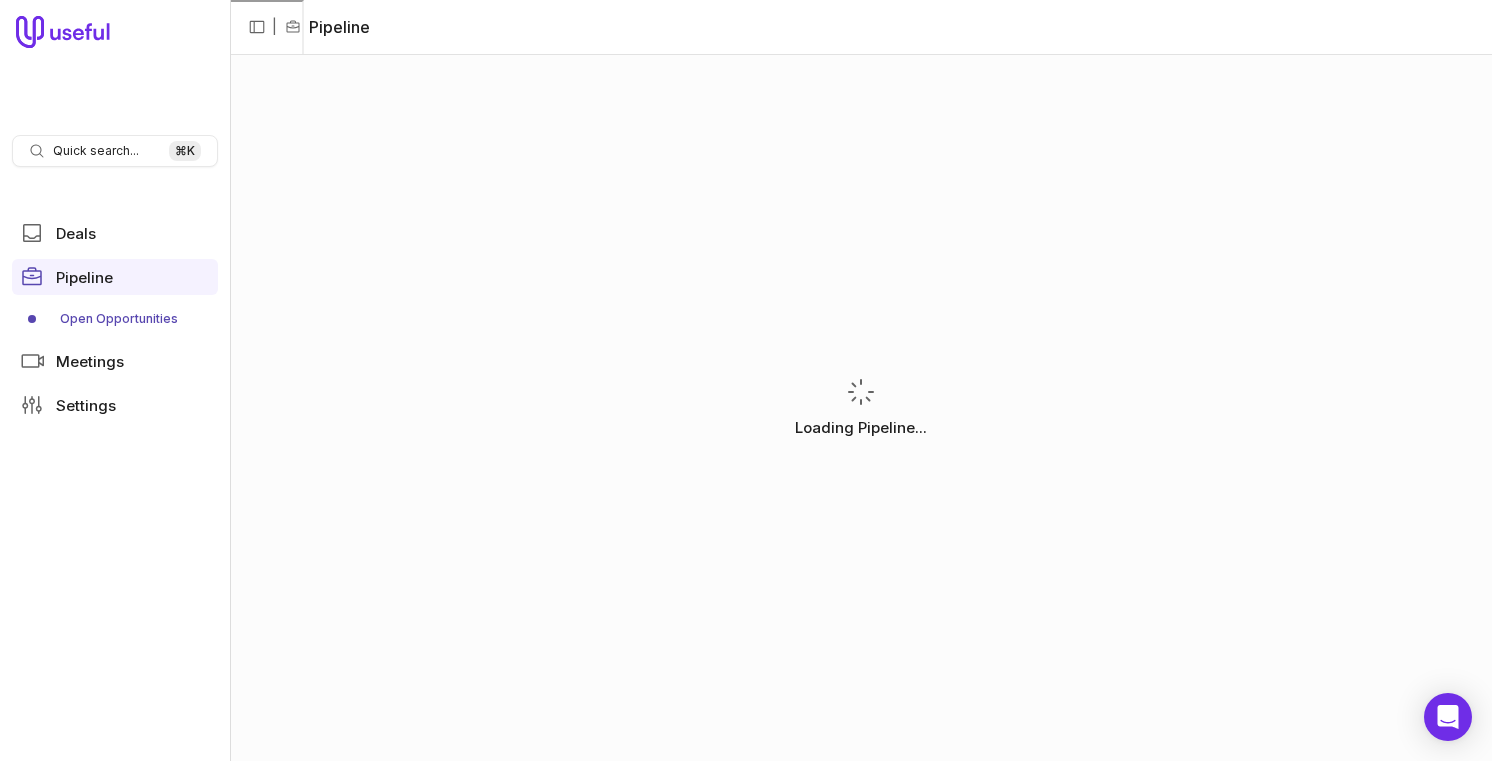 scroll, scrollTop: 0, scrollLeft: 0, axis: both 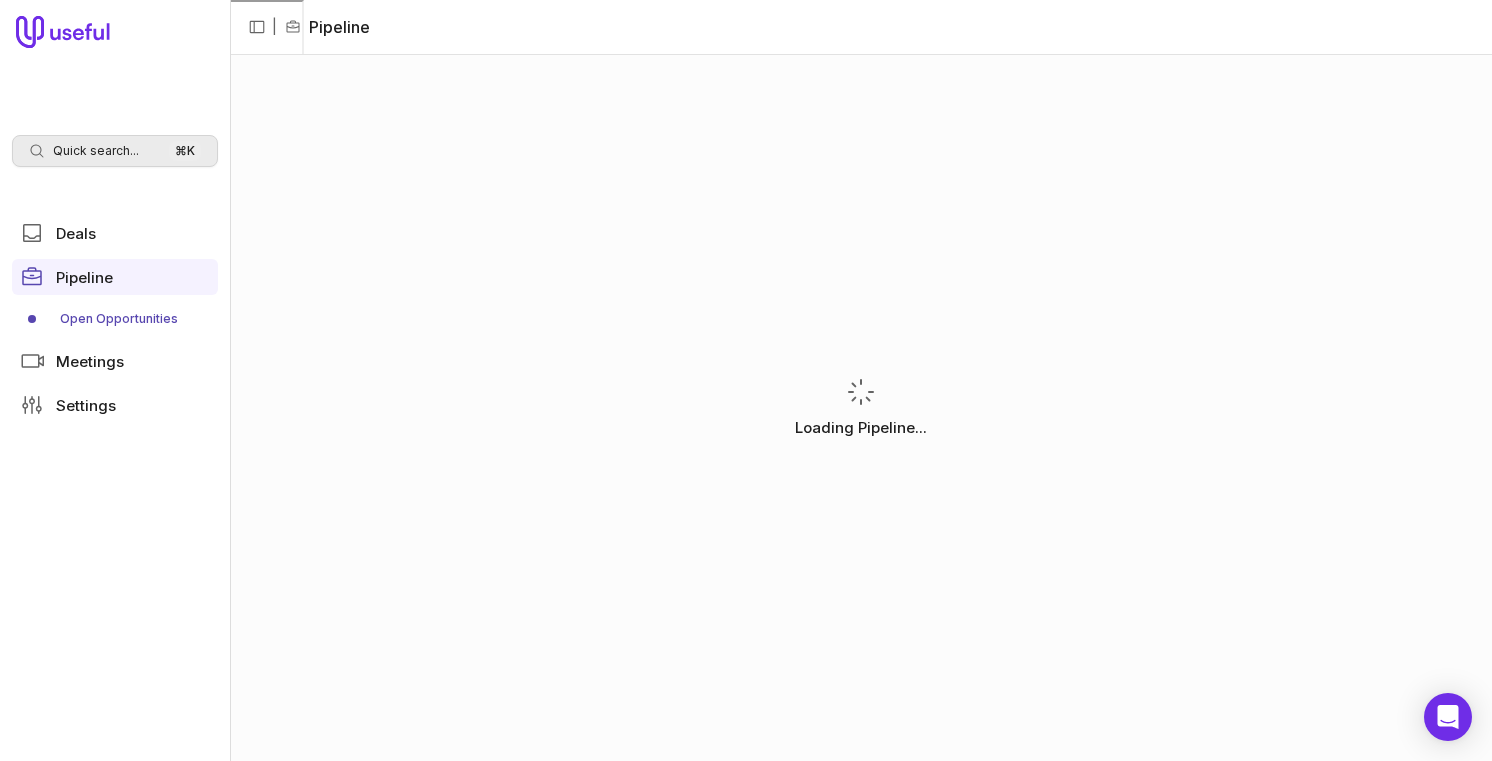 click on "Quick search..." at bounding box center [96, 151] 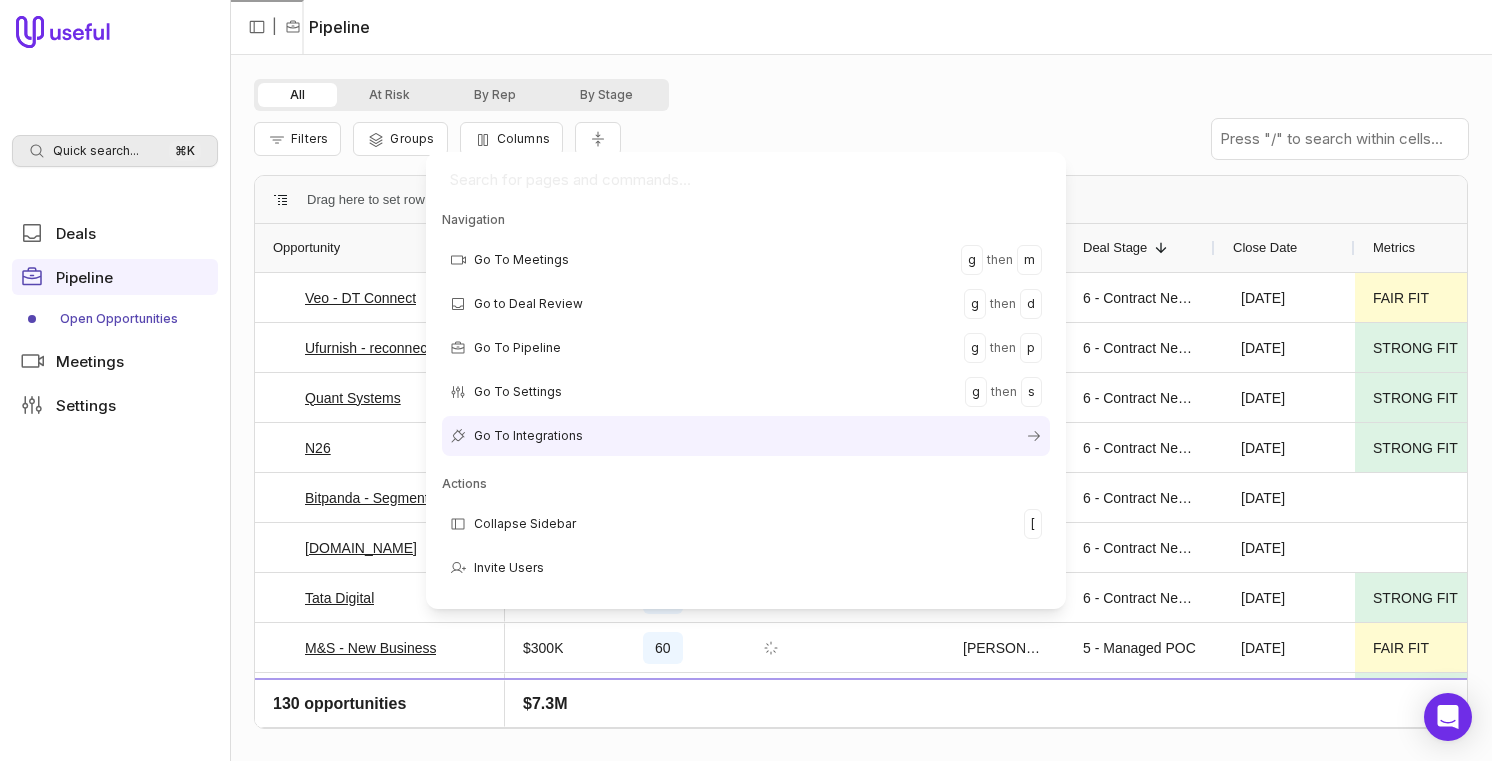 click on "Quick search... ⌘ K Deals Pipeline Open Opportunities Meetings Settings | Pipeline All At Risk By Rep By Stage Filters Groups Columns Drag here to set row groups Drag here to set column labels
Opportunity
Amount
MEDDICC Score
Rep" at bounding box center [746, 380] 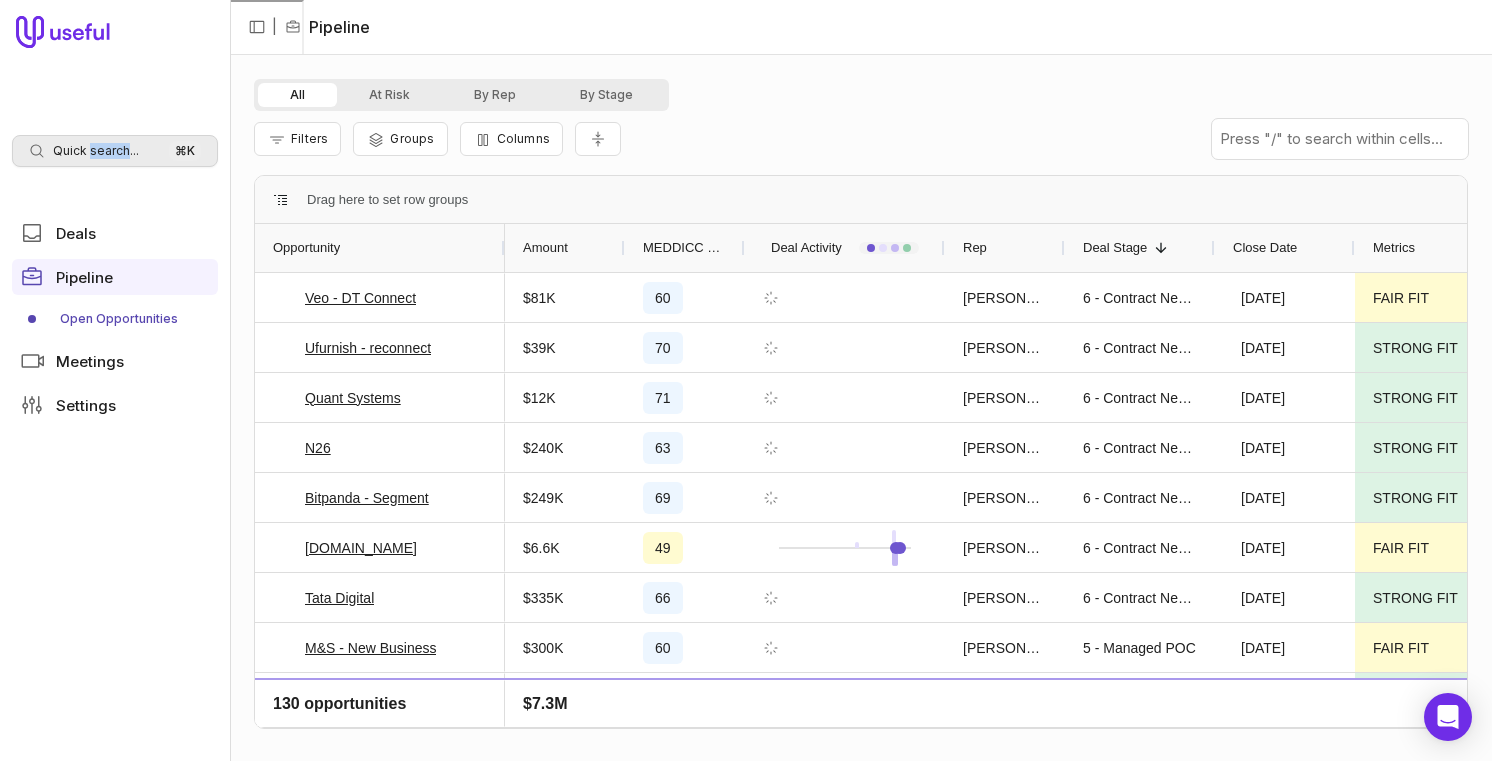 click on "Quick search..." at bounding box center [96, 151] 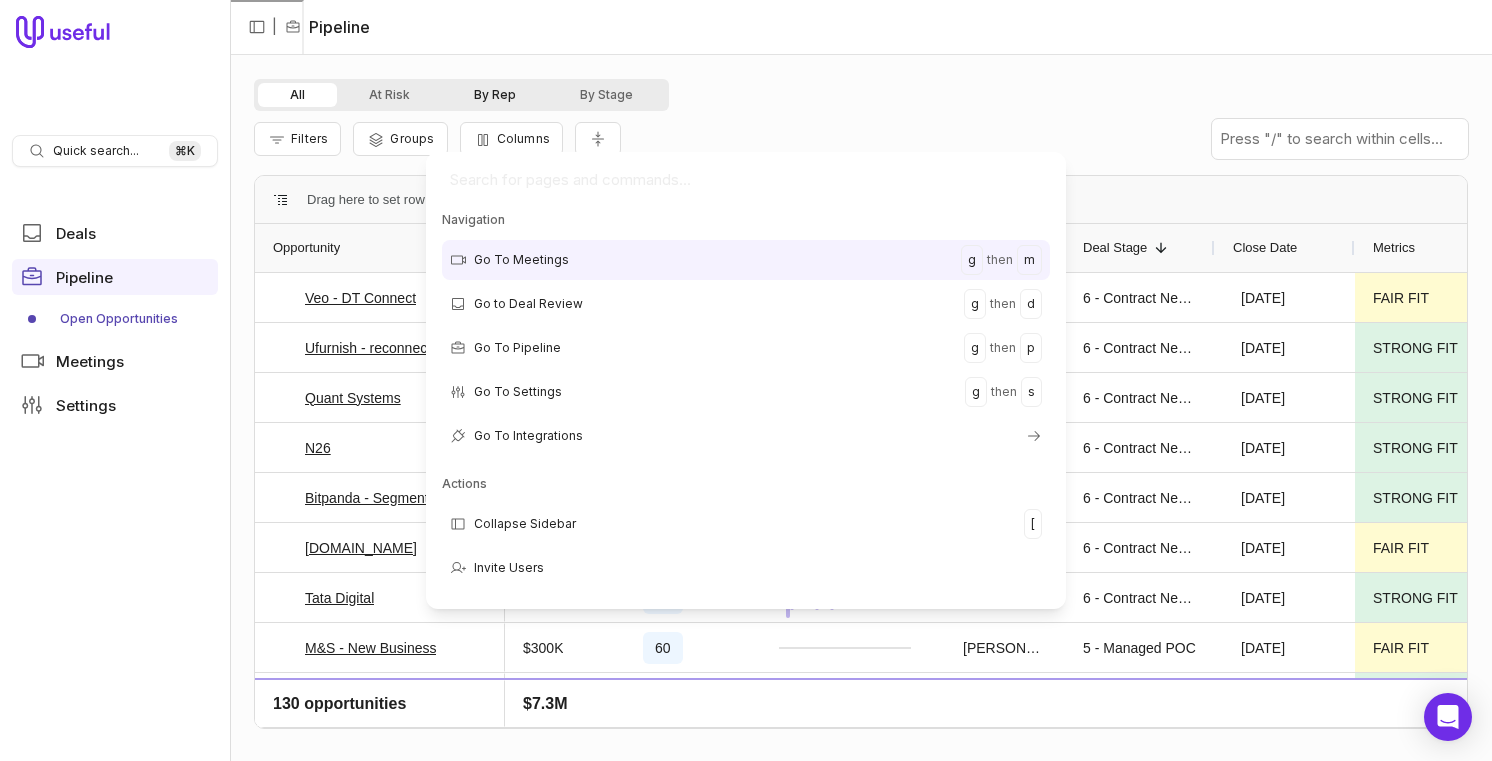 click on "Quick search... ⌘ K Deals Pipeline Open Opportunities Meetings Settings | Pipeline All At Risk By Rep By Stage Filters Groups Columns Drag here to set row groups Drag here to set column labels
Opportunity
Amount
MEDDICC Score
Rep" at bounding box center [746, 380] 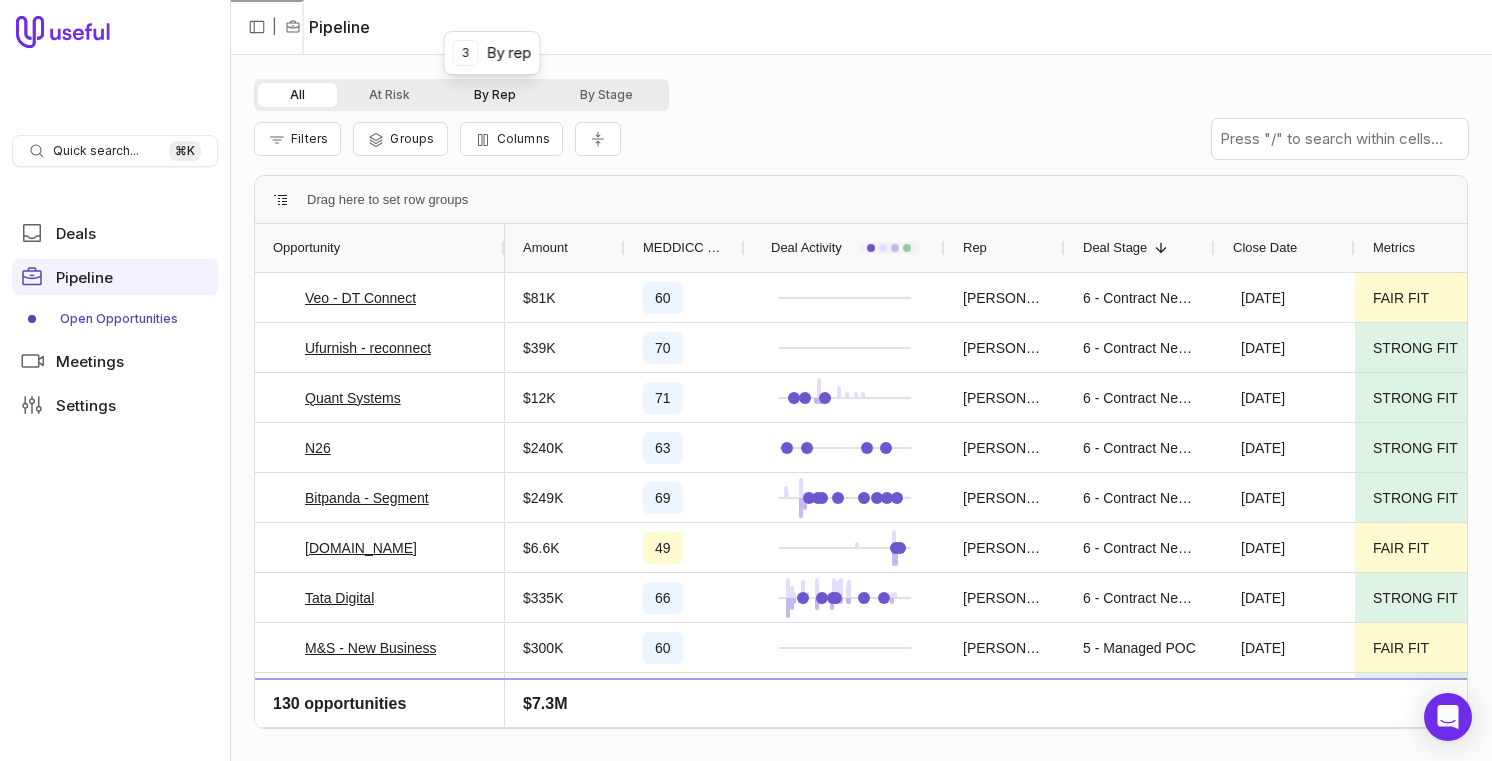 click on "By Rep" at bounding box center [495, 95] 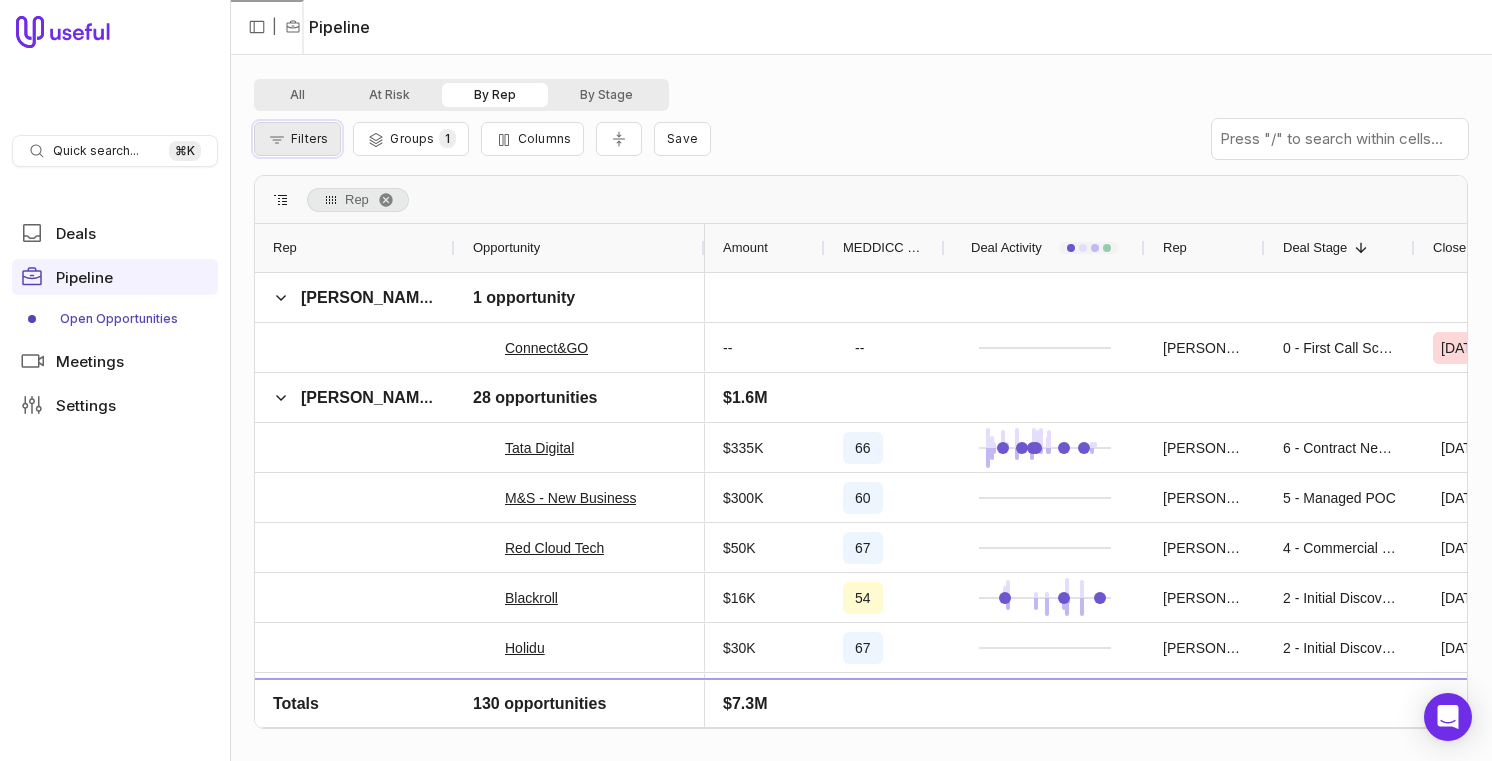 click on "Filters" at bounding box center (309, 138) 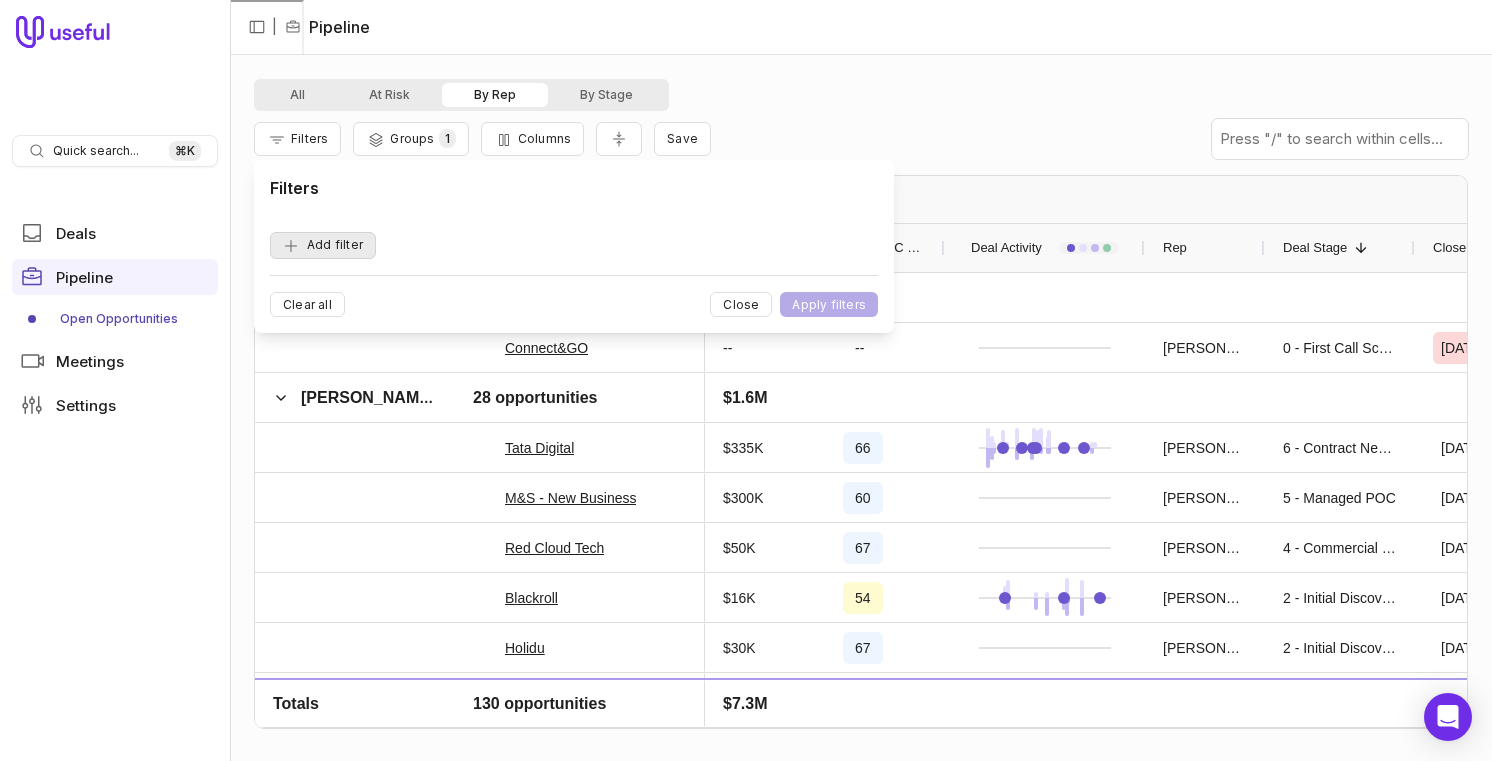 click on "Add filter" at bounding box center (323, 245) 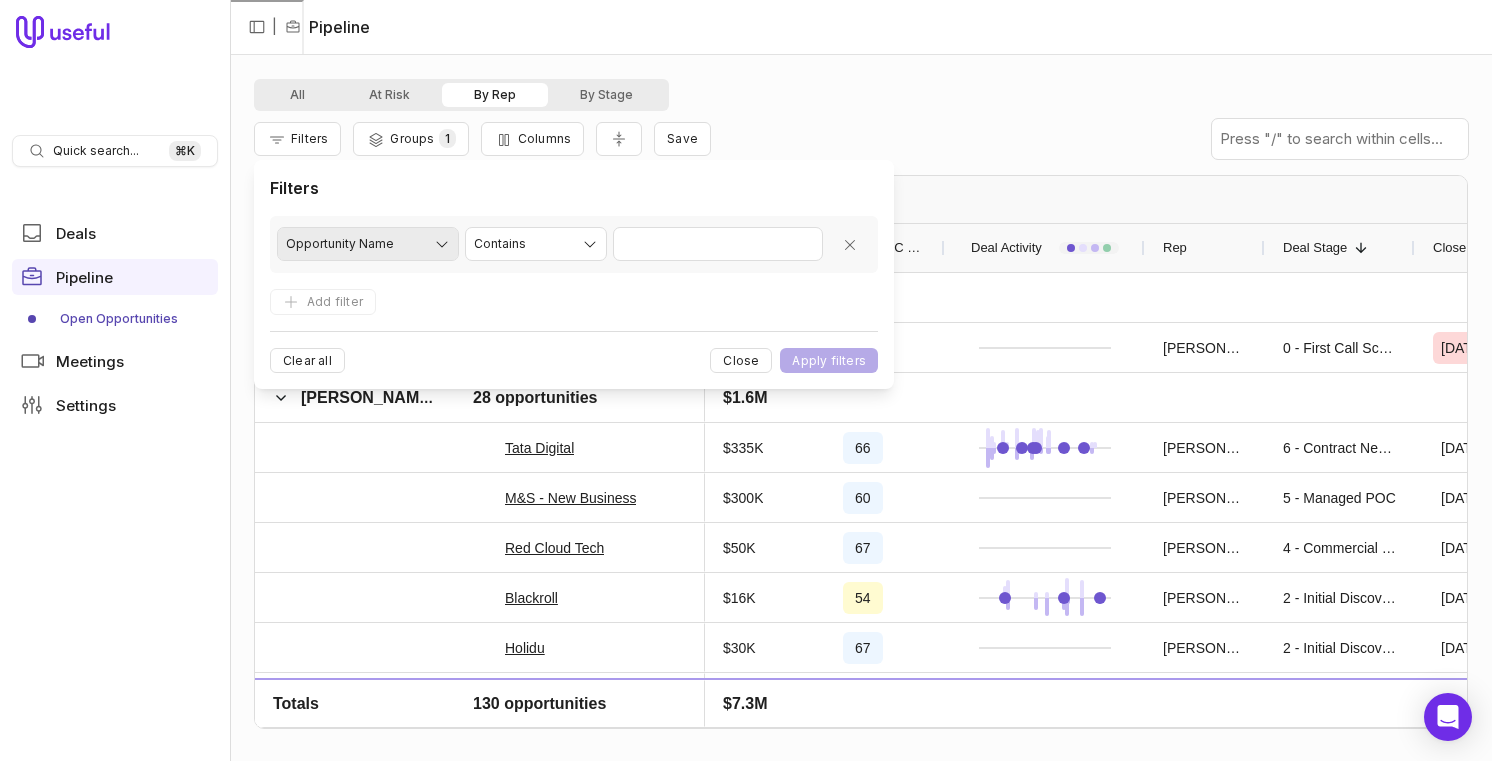 click on "Quick search... ⌘ K Deals Pipeline Open Opportunities Meetings Settings | Pipeline All At Risk By Rep By Stage Filters Groups 1 Columns Save
Rep
Drag here to set column labels
Opportunity
Rep
Amount
1" at bounding box center (746, 380) 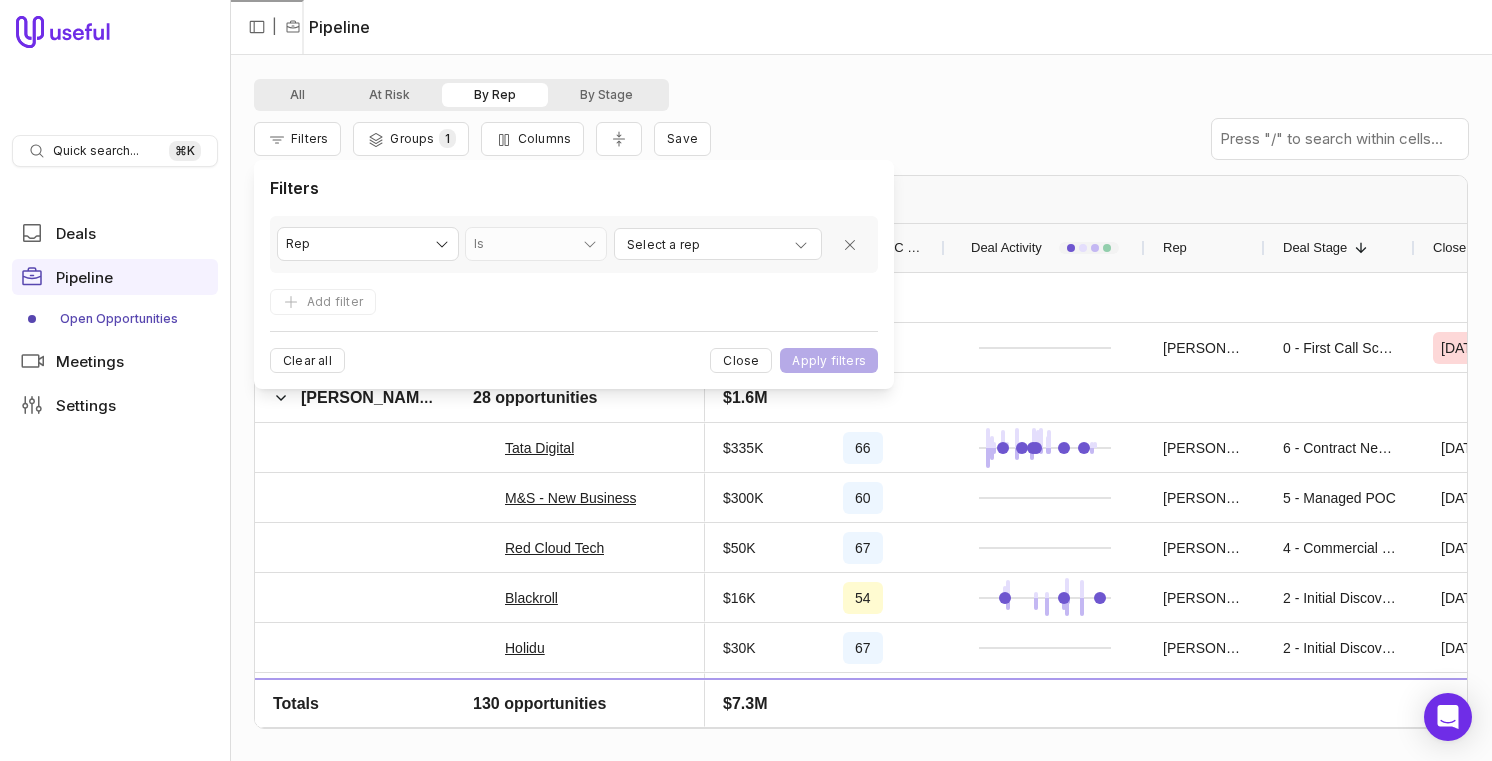 click on "**********" at bounding box center (574, 244) 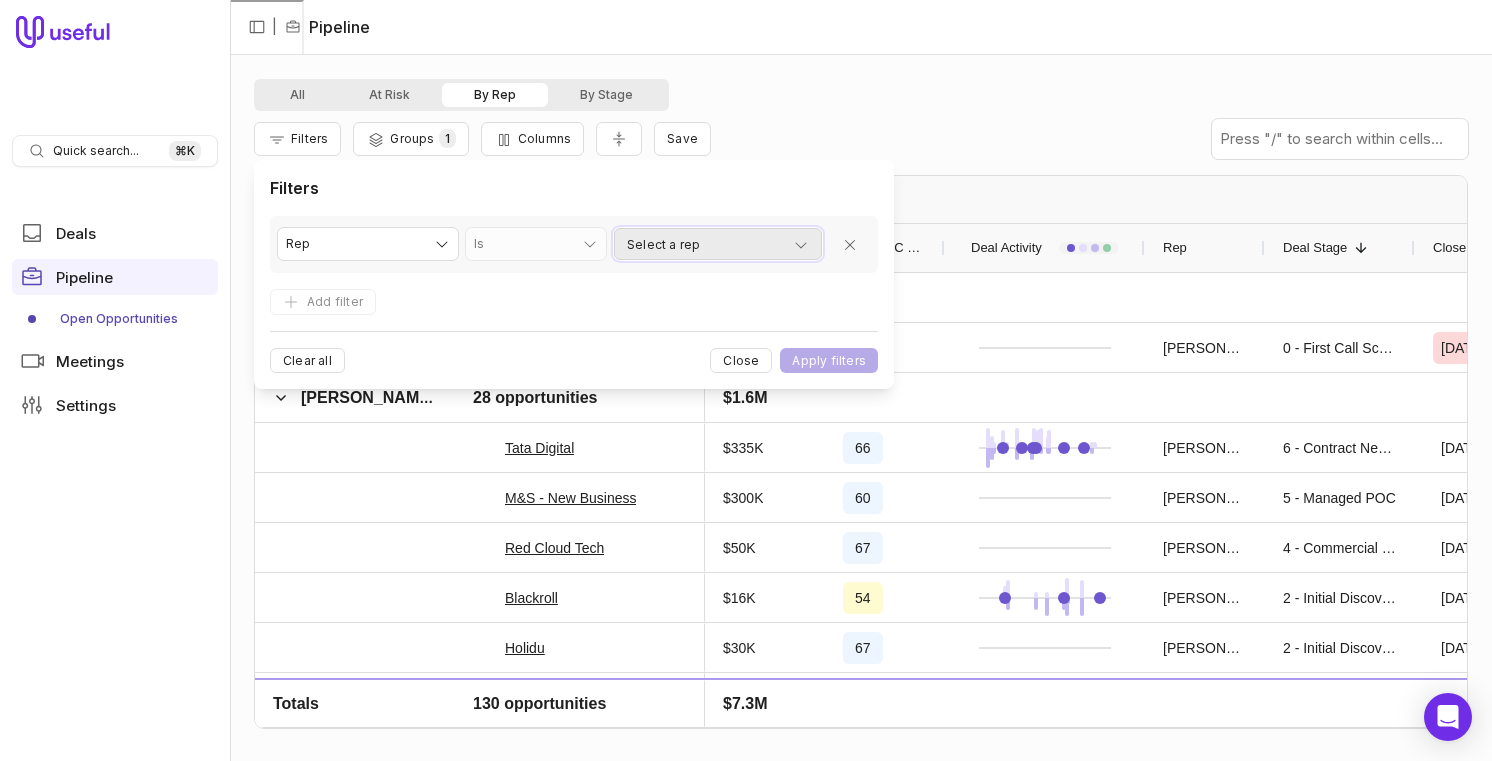 click on "Select a rep" at bounding box center (663, 245) 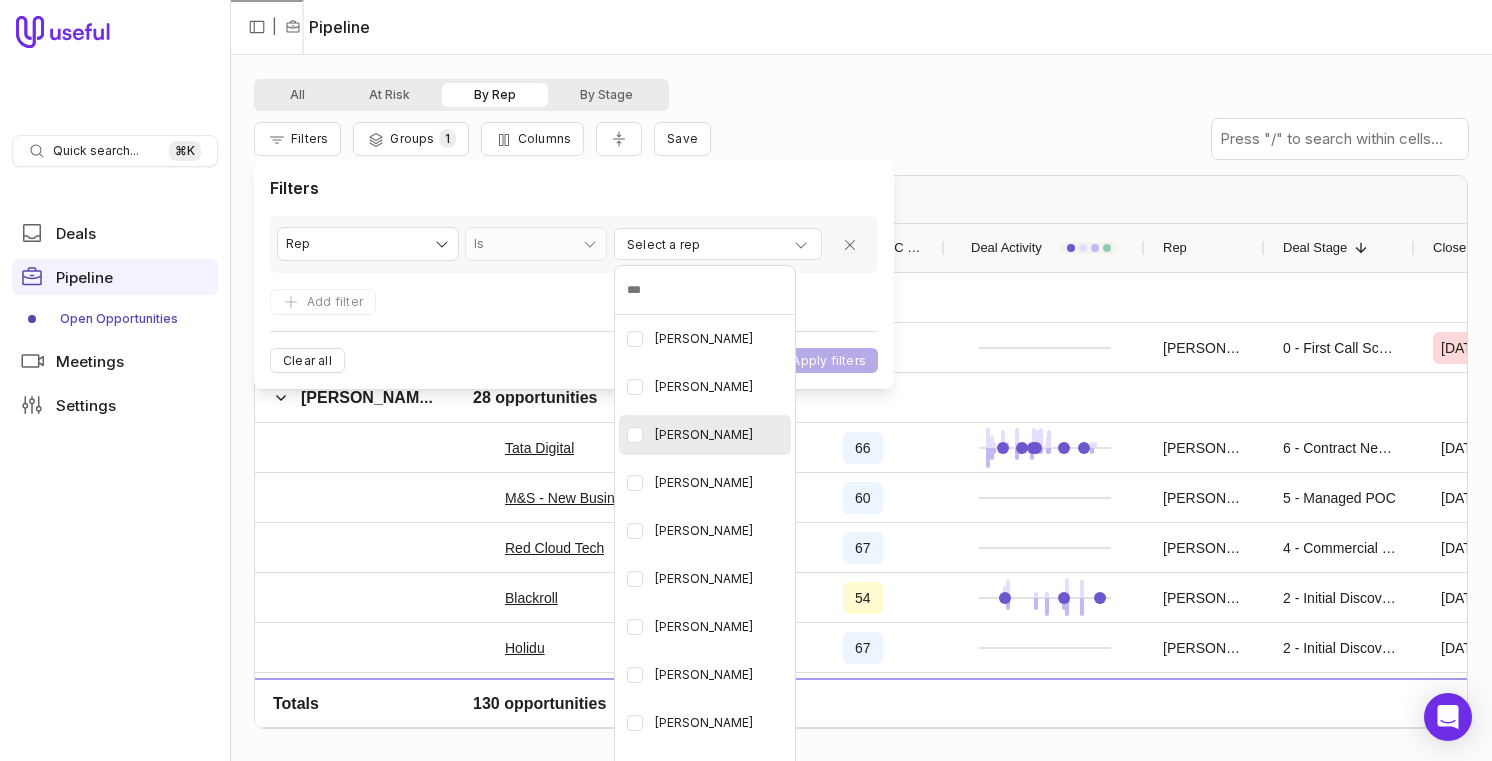 scroll, scrollTop: 43, scrollLeft: 0, axis: vertical 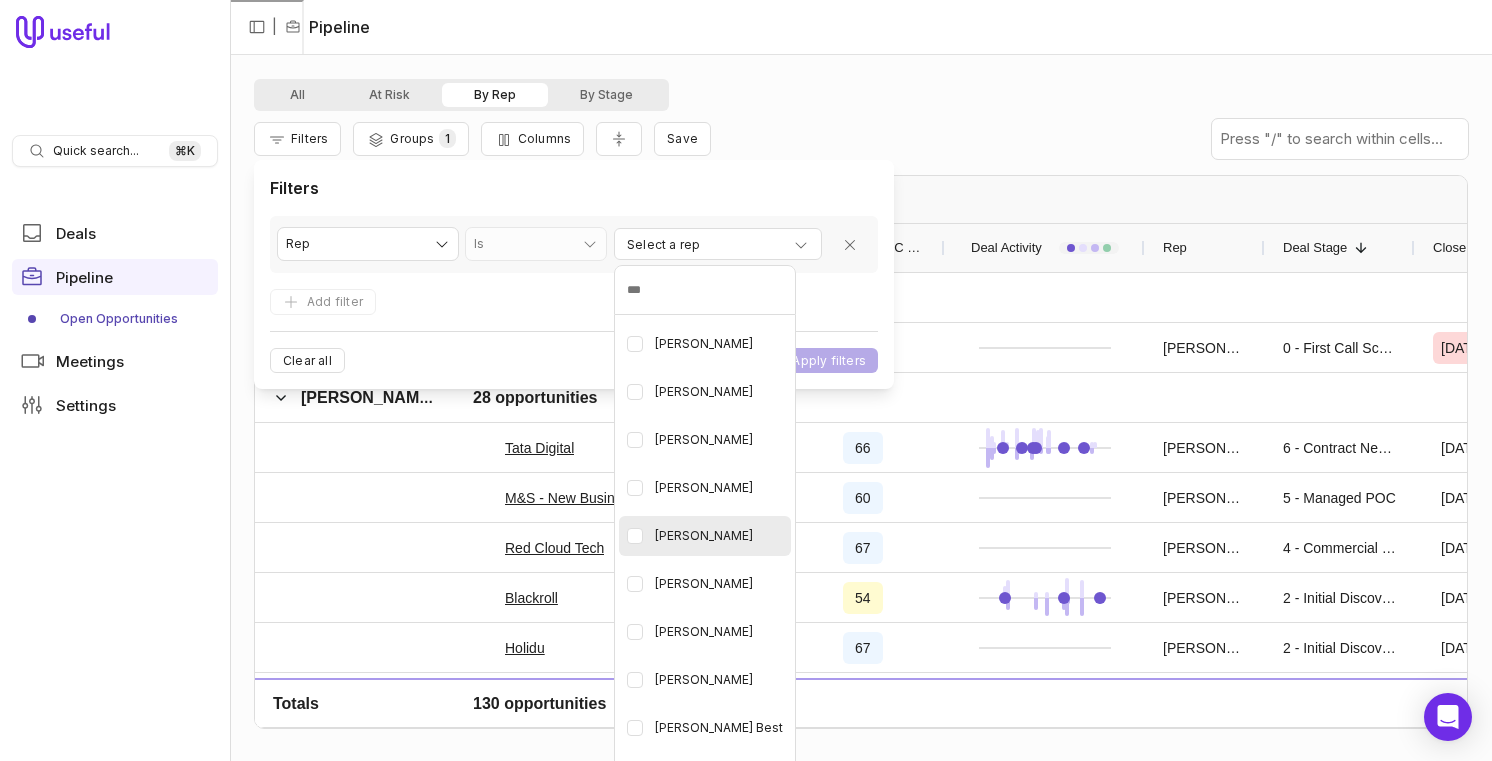 click on "[PERSON_NAME]" at bounding box center (705, 536) 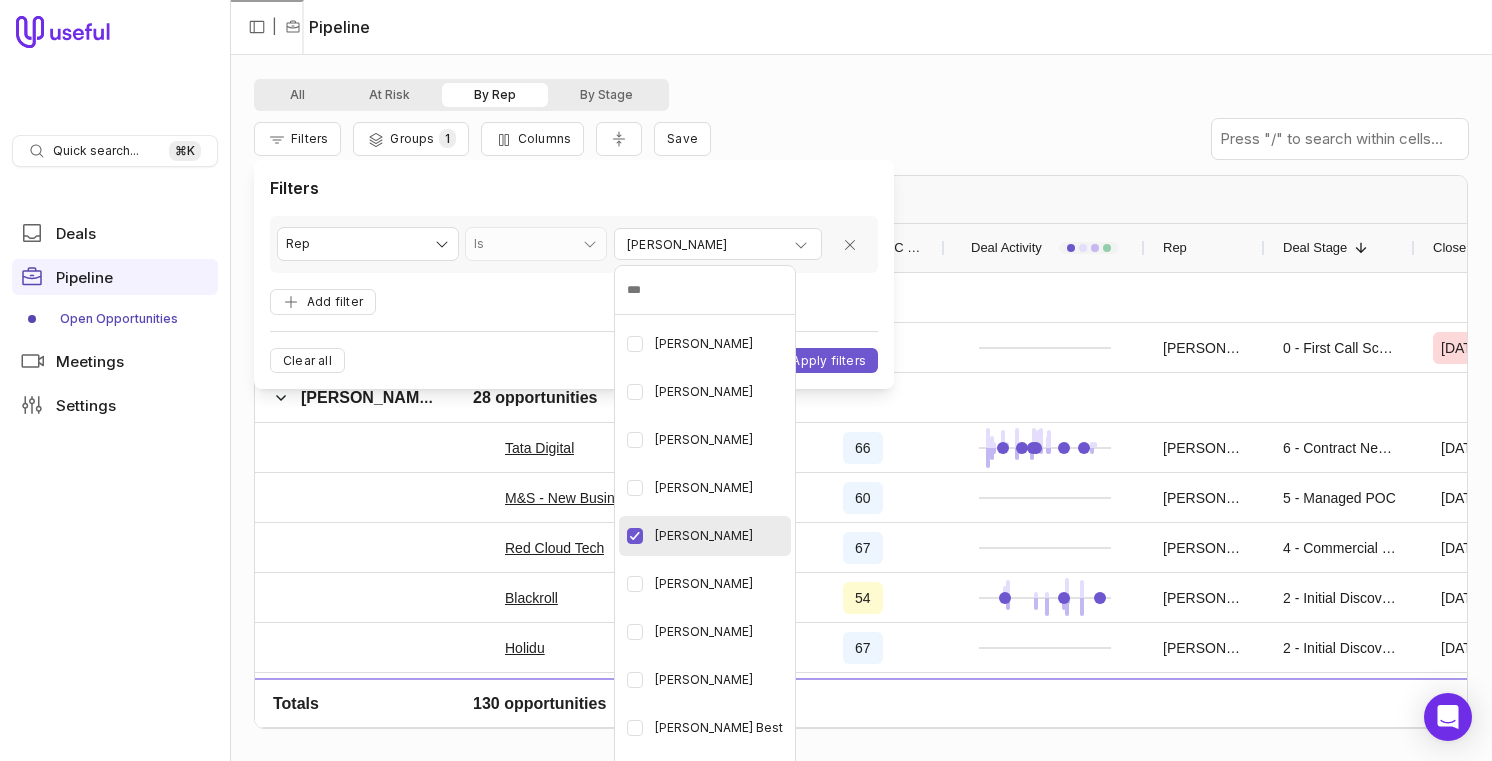 click on "Quick search... ⌘ K Deals Pipeline Open Opportunities Meetings Settings | Pipeline All At Risk By Rep By Stage Filters Groups 1 Columns Save
Rep
Drag here to set column labels
Opportunity
Rep
Amount
1" at bounding box center (746, 380) 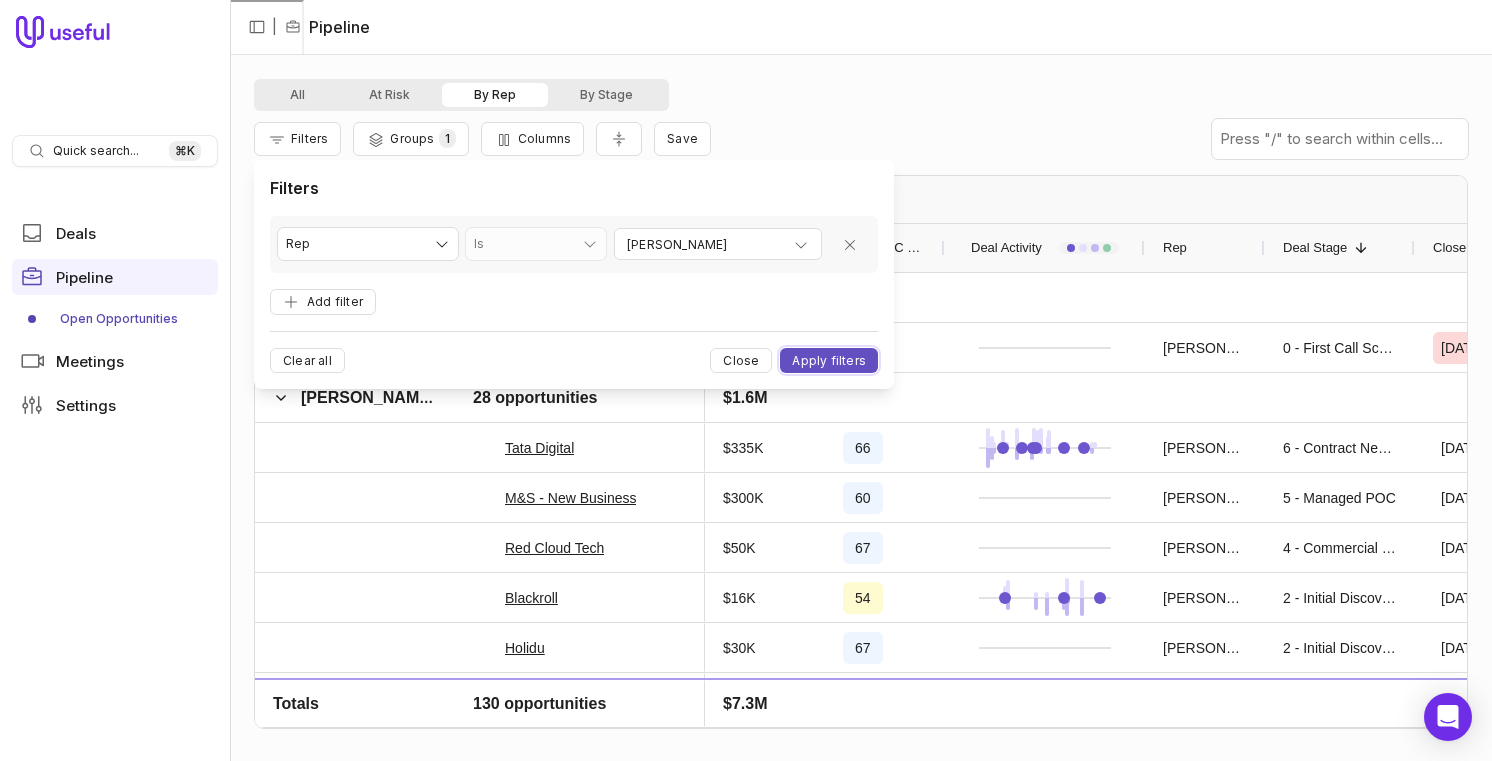 click on "Apply filters" at bounding box center [829, 360] 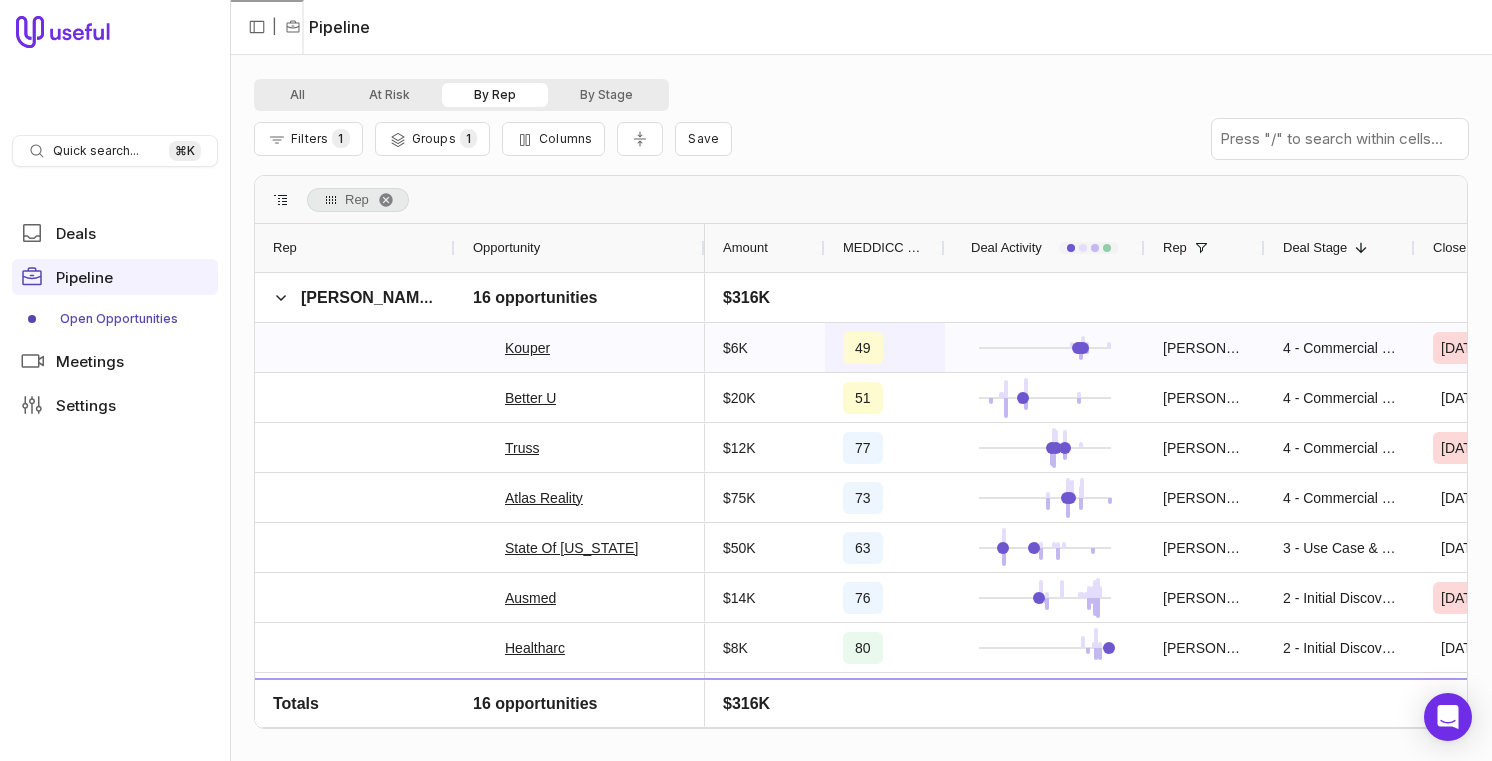 scroll, scrollTop: 56, scrollLeft: 0, axis: vertical 